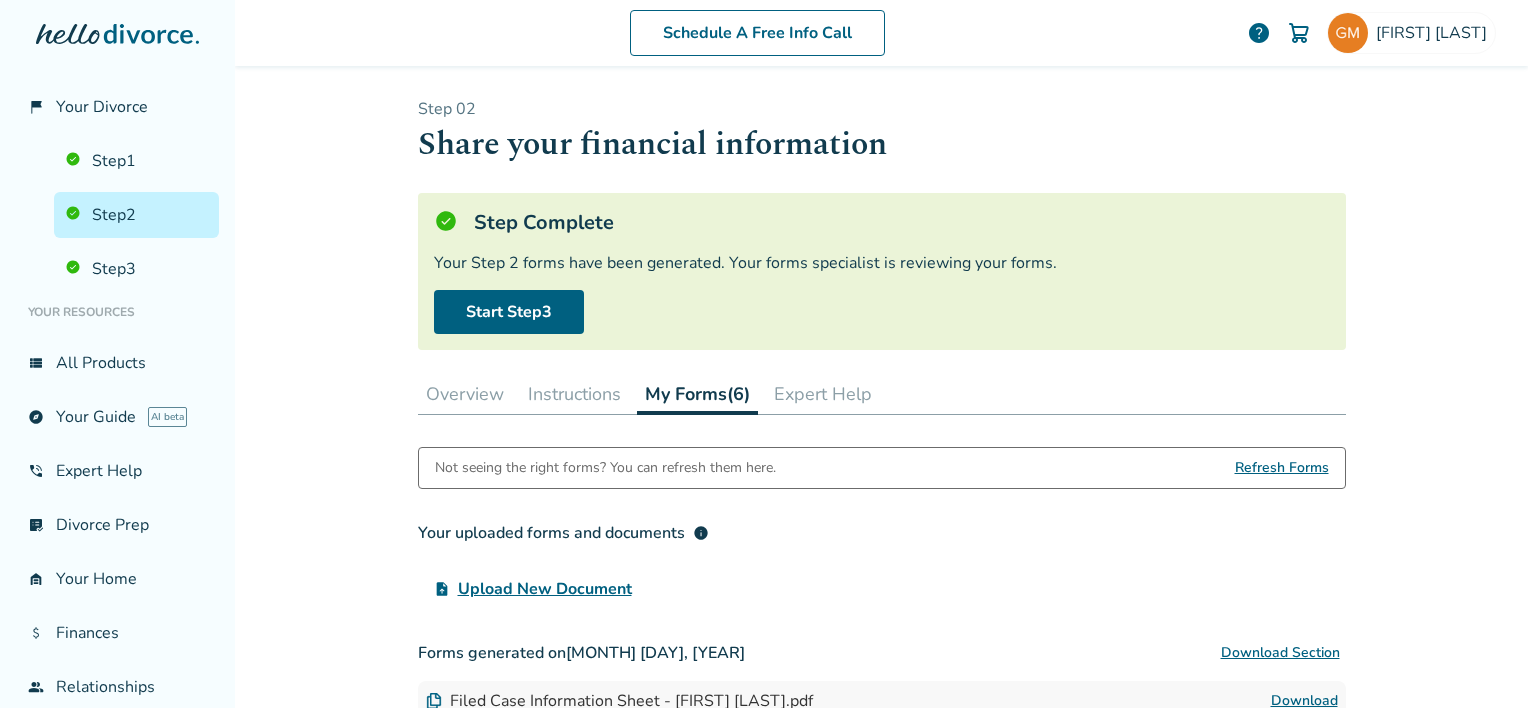 scroll, scrollTop: 0, scrollLeft: 0, axis: both 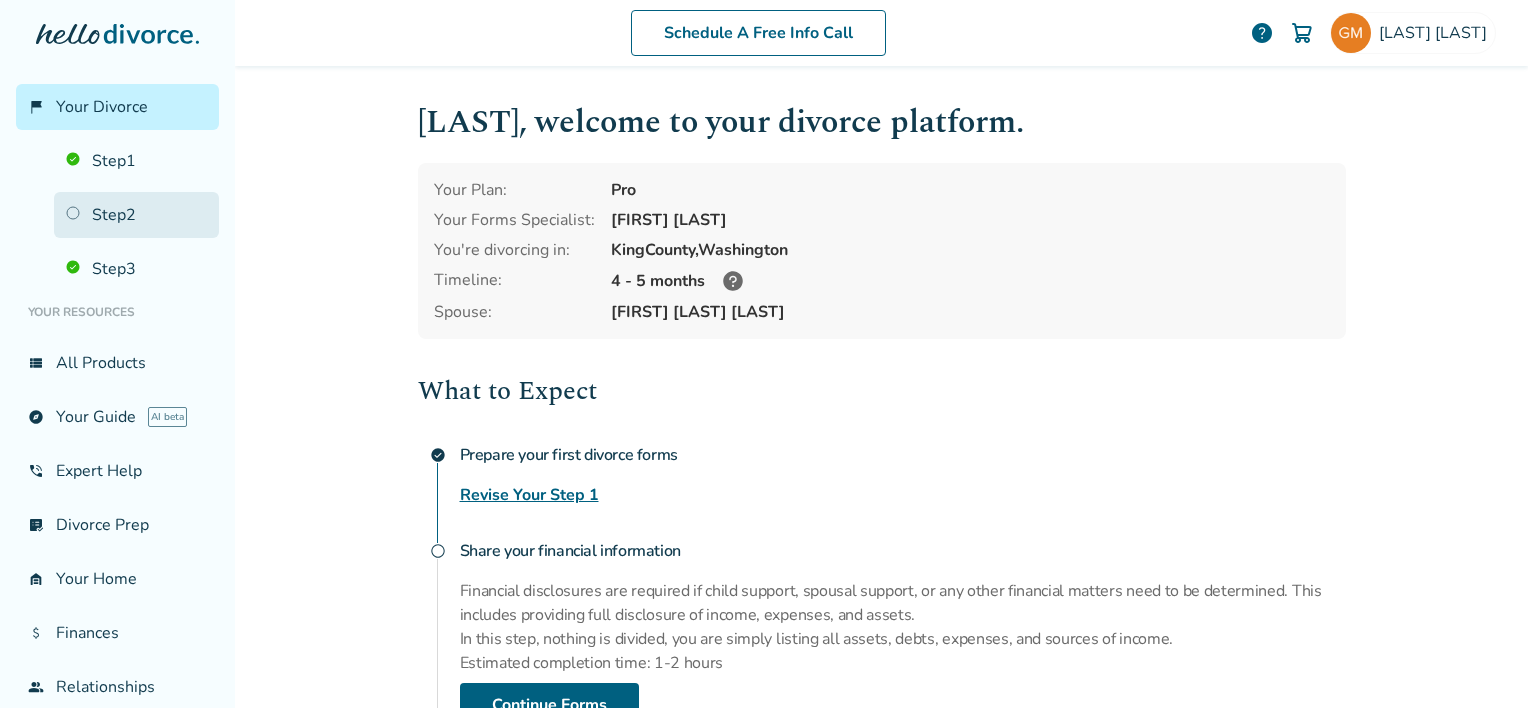 click on "Step  2" at bounding box center (136, 215) 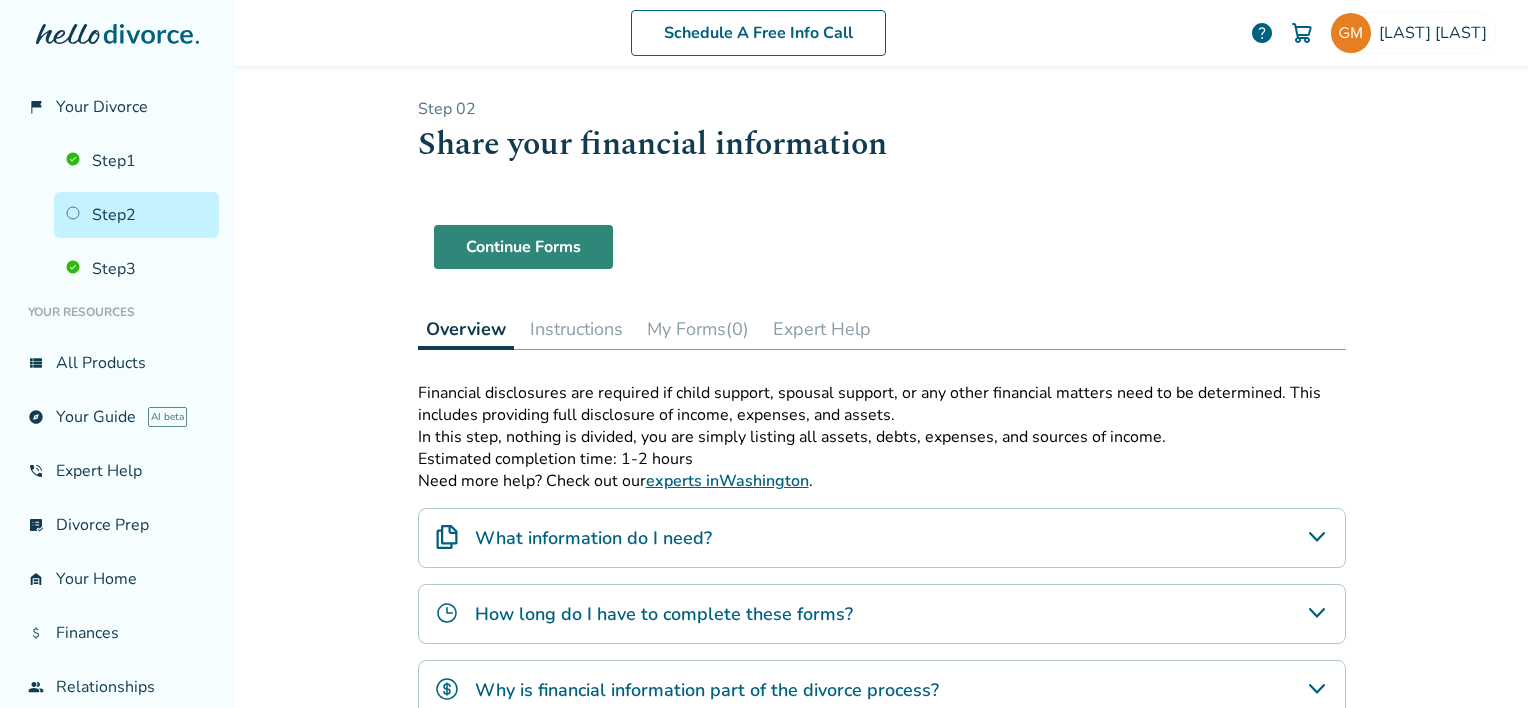click on "Continue Forms" at bounding box center (523, 247) 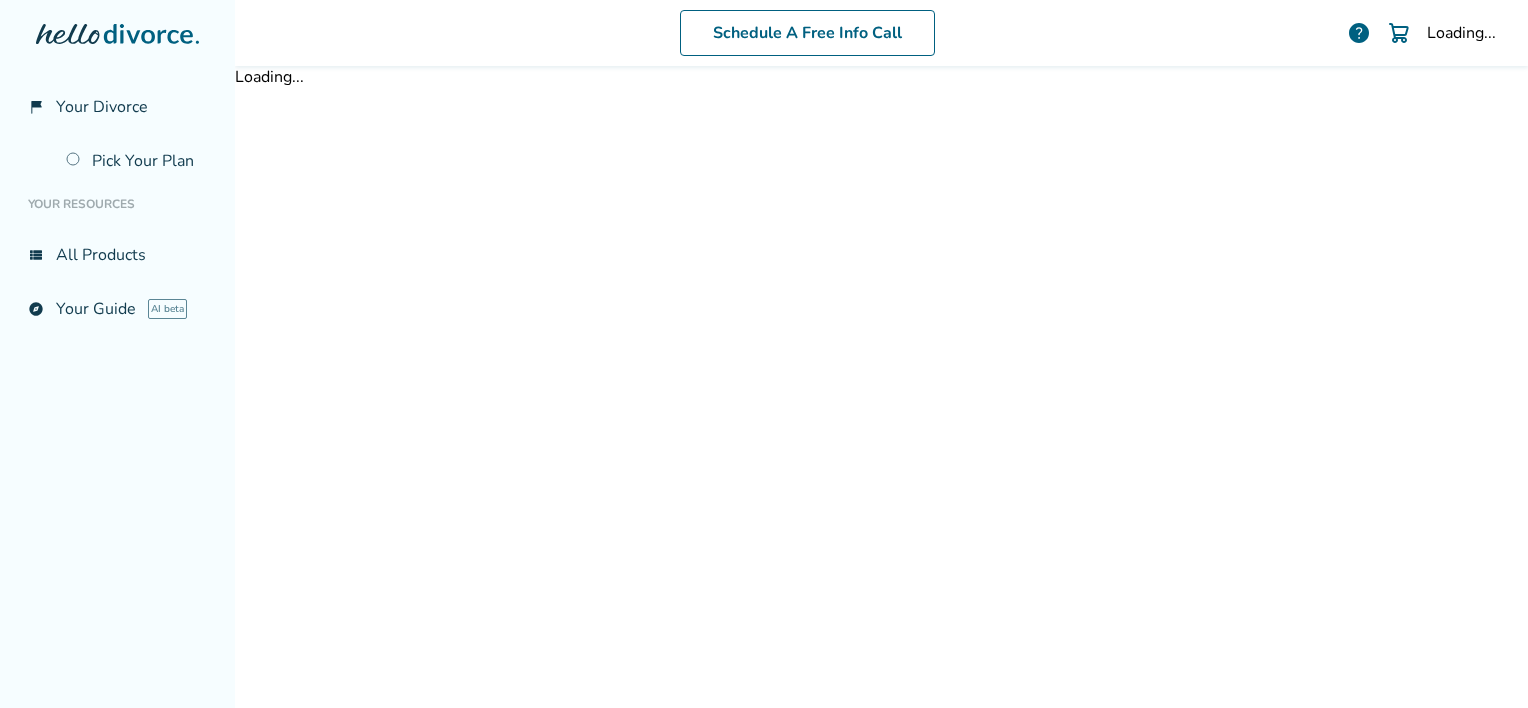 scroll, scrollTop: 0, scrollLeft: 0, axis: both 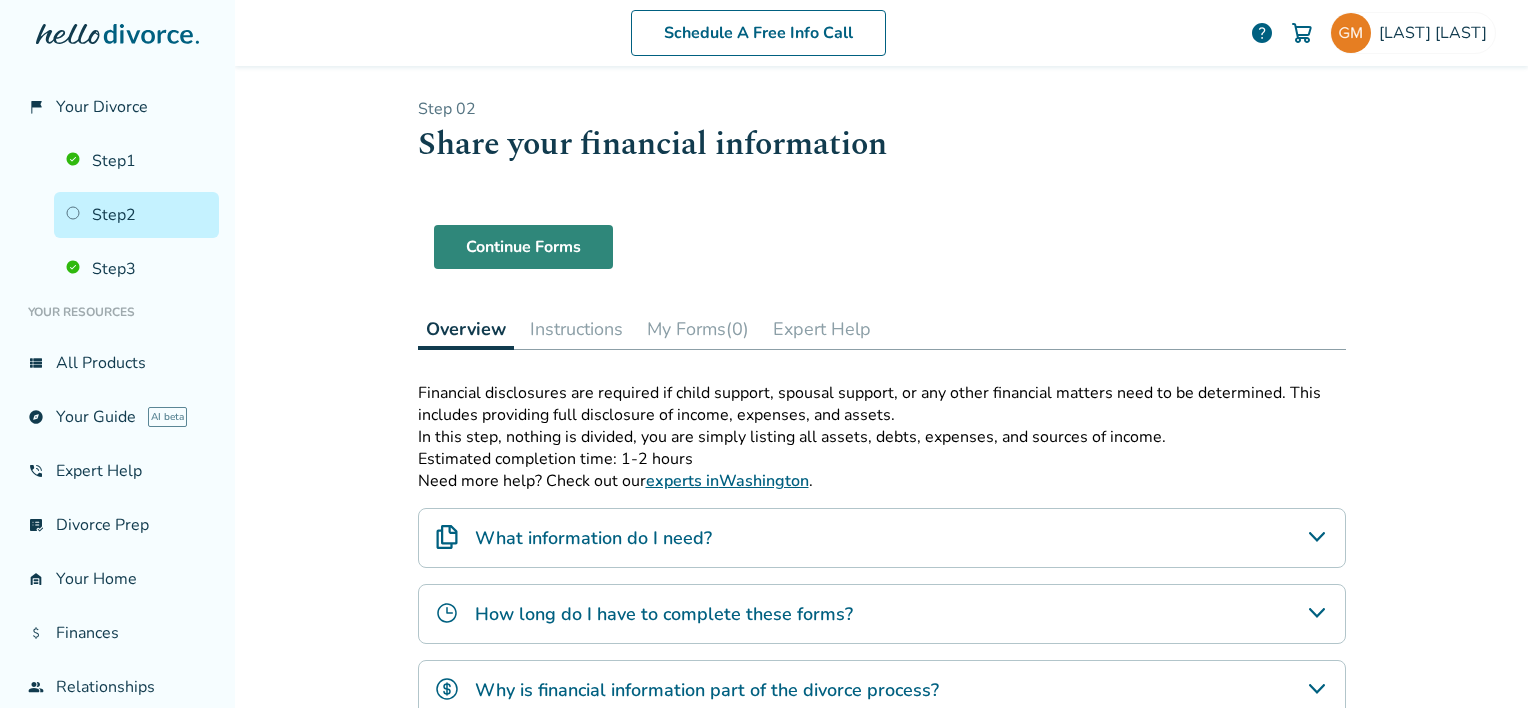 click on "Continue Forms" at bounding box center (523, 247) 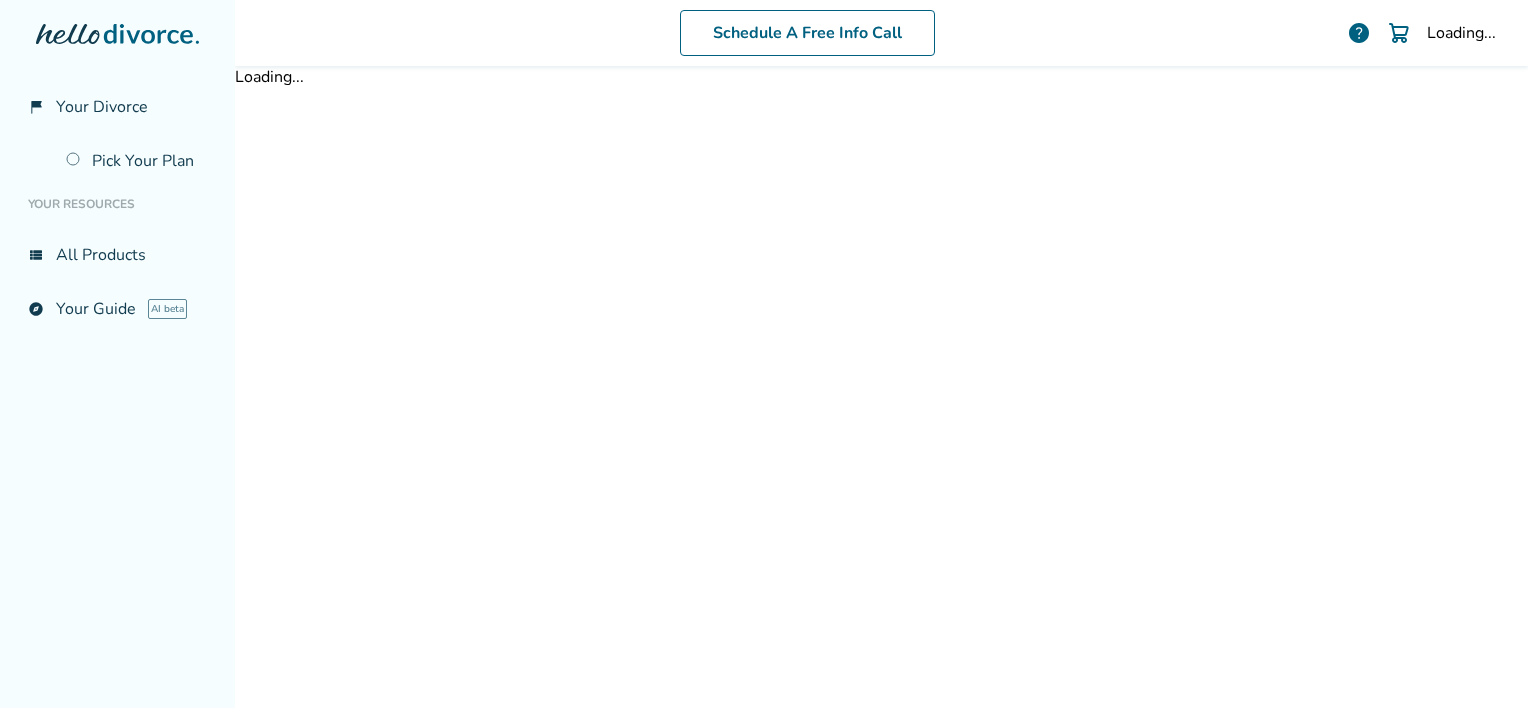scroll, scrollTop: 0, scrollLeft: 0, axis: both 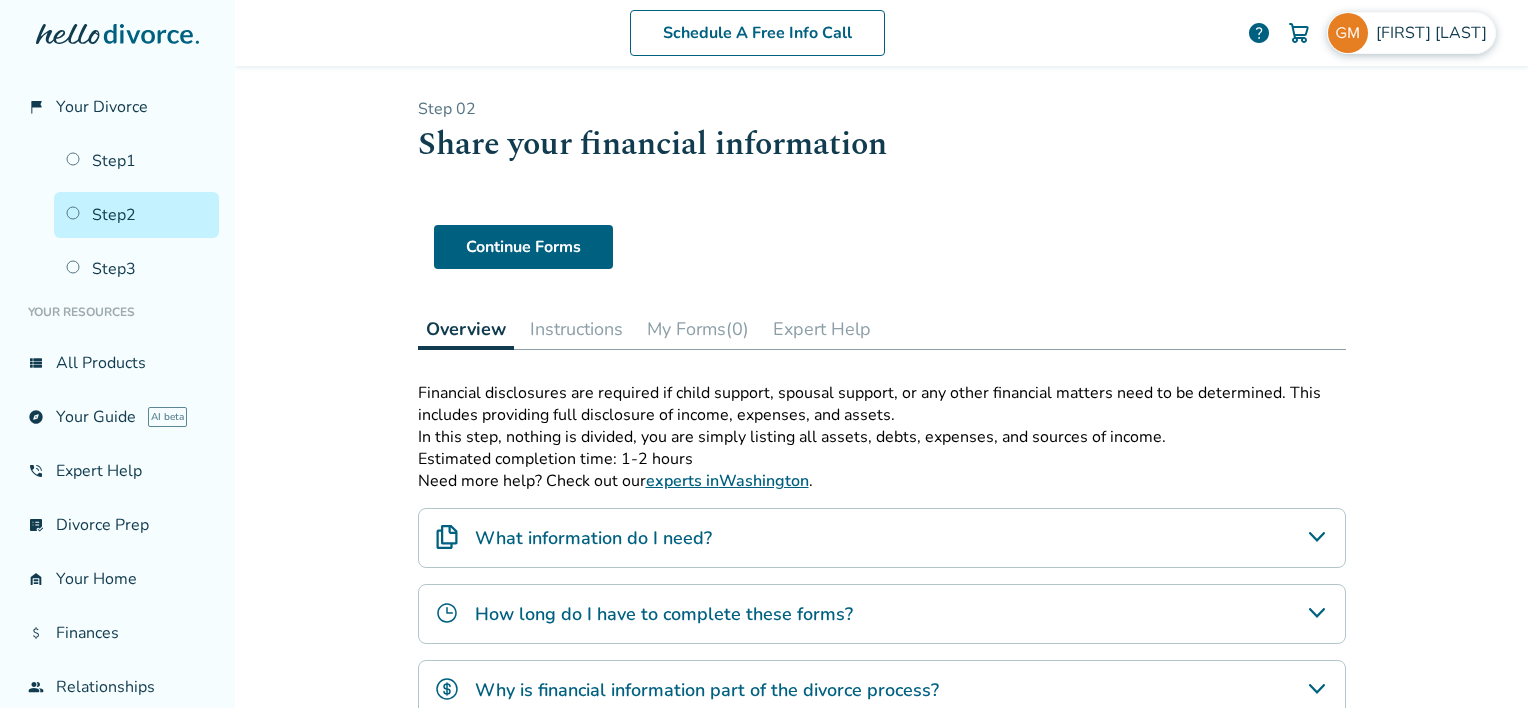 click at bounding box center (1348, 33) 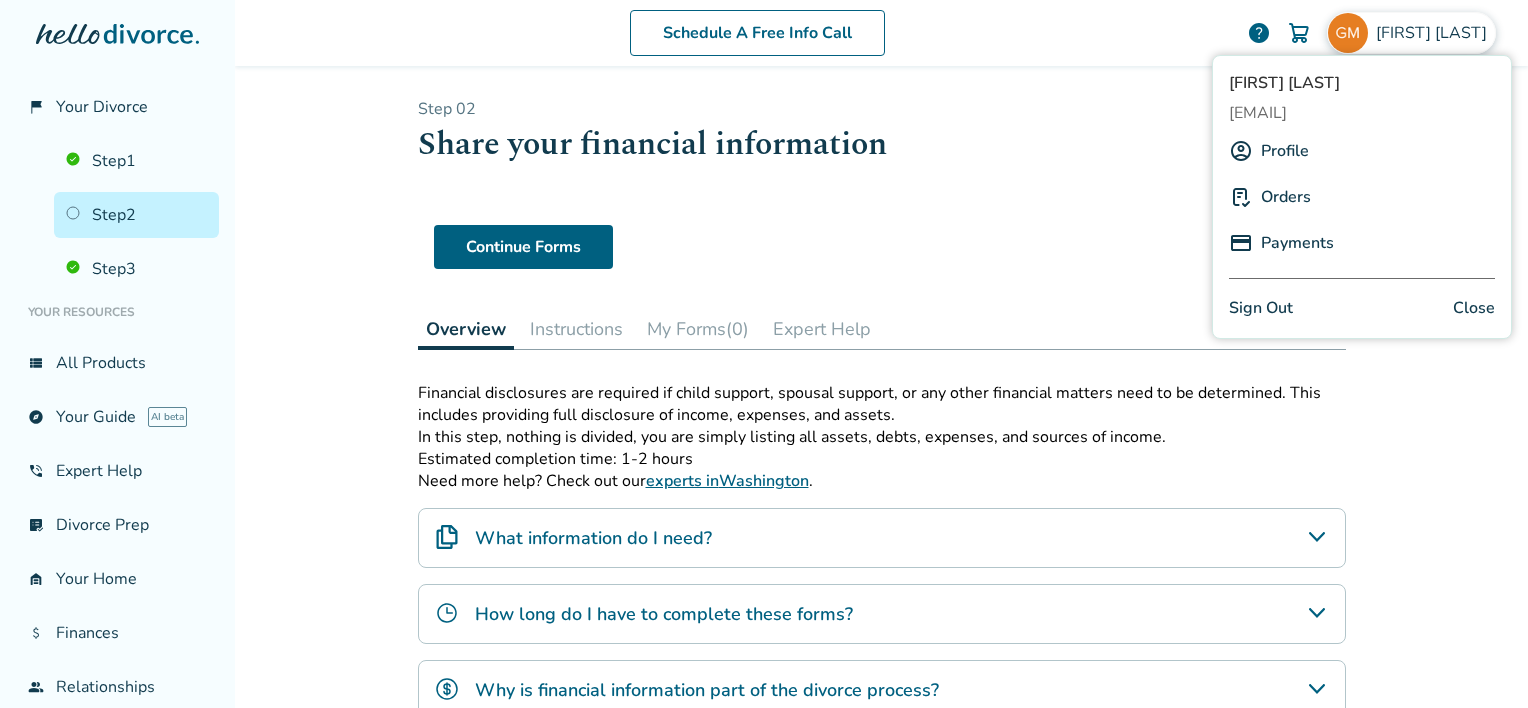 click on "Sign Out" at bounding box center [1261, 308] 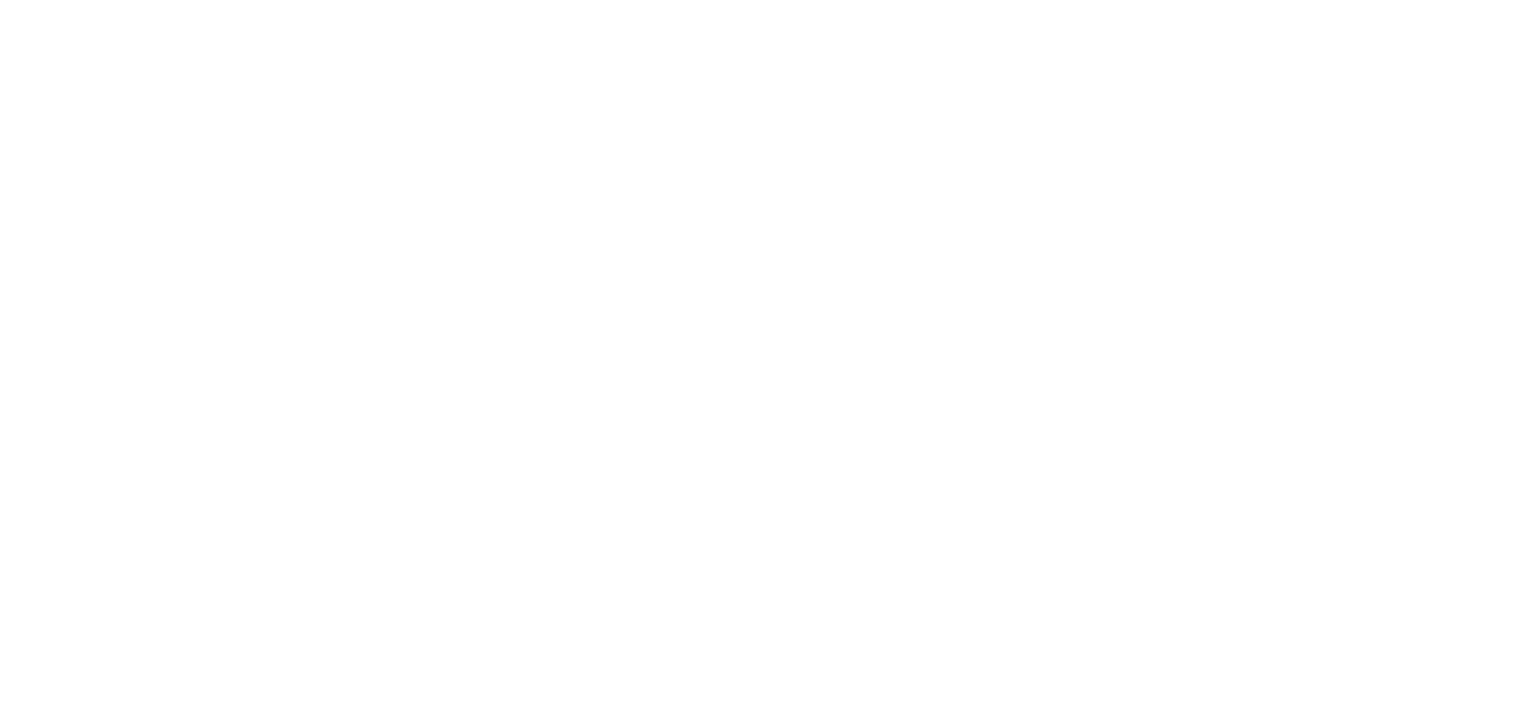 scroll, scrollTop: 0, scrollLeft: 0, axis: both 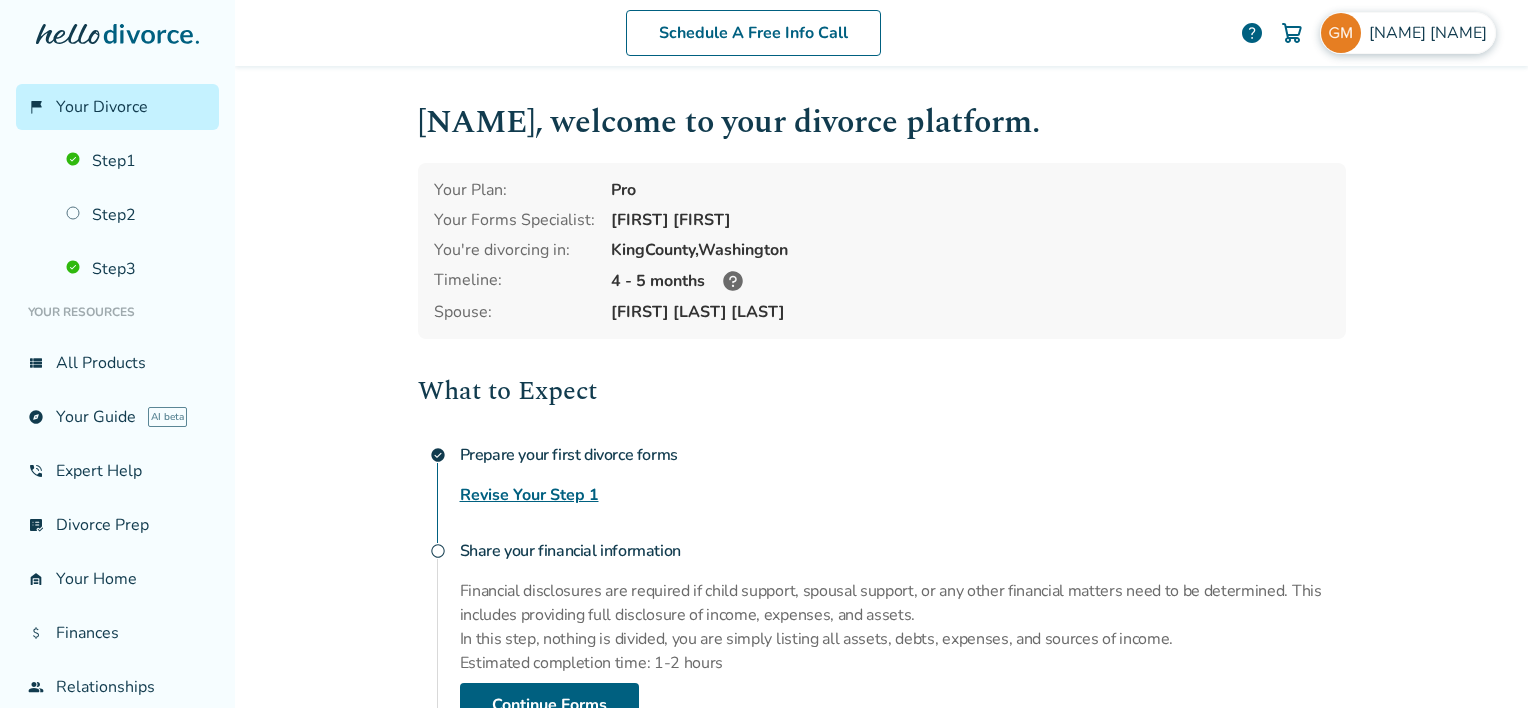 click on "Guion   Morton" at bounding box center [1432, 33] 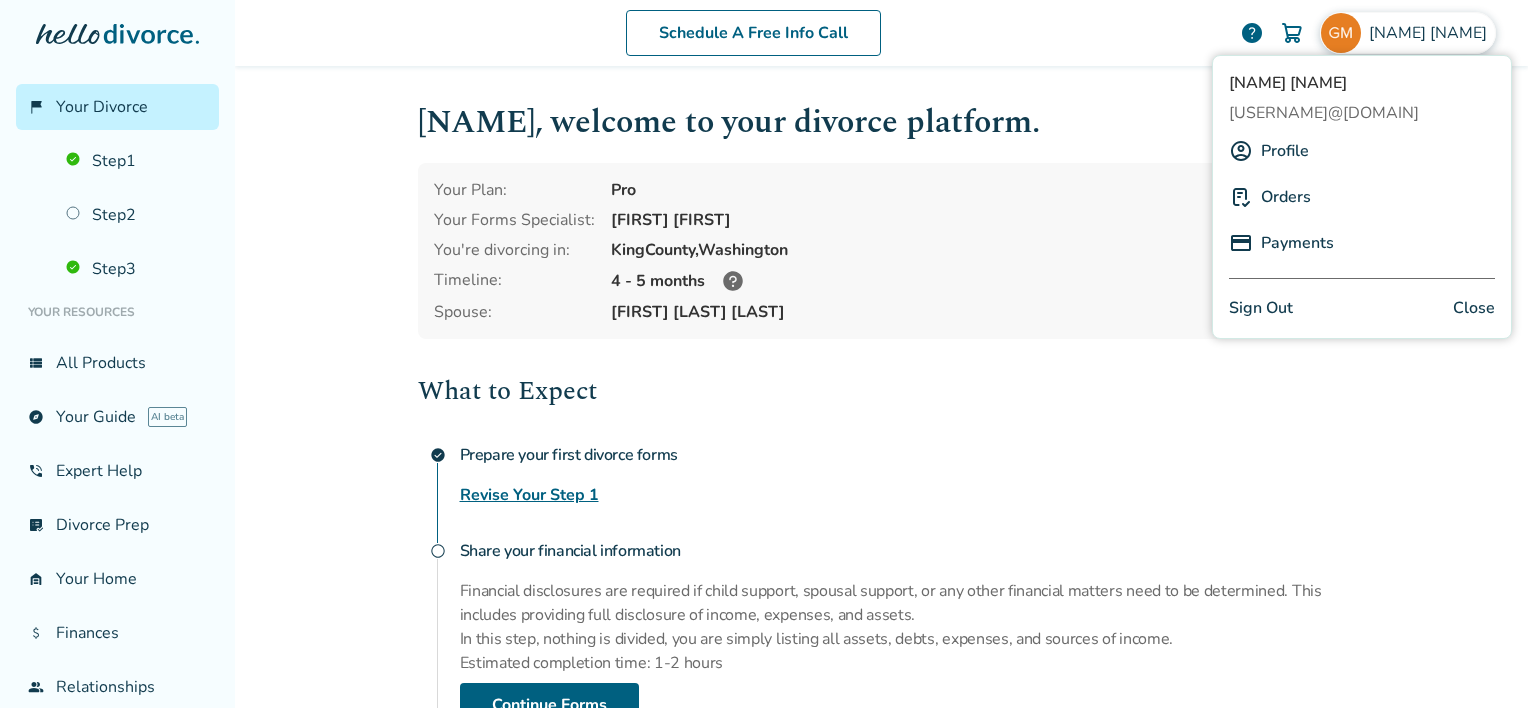 click on "Sign Out Close" at bounding box center (1362, 308) 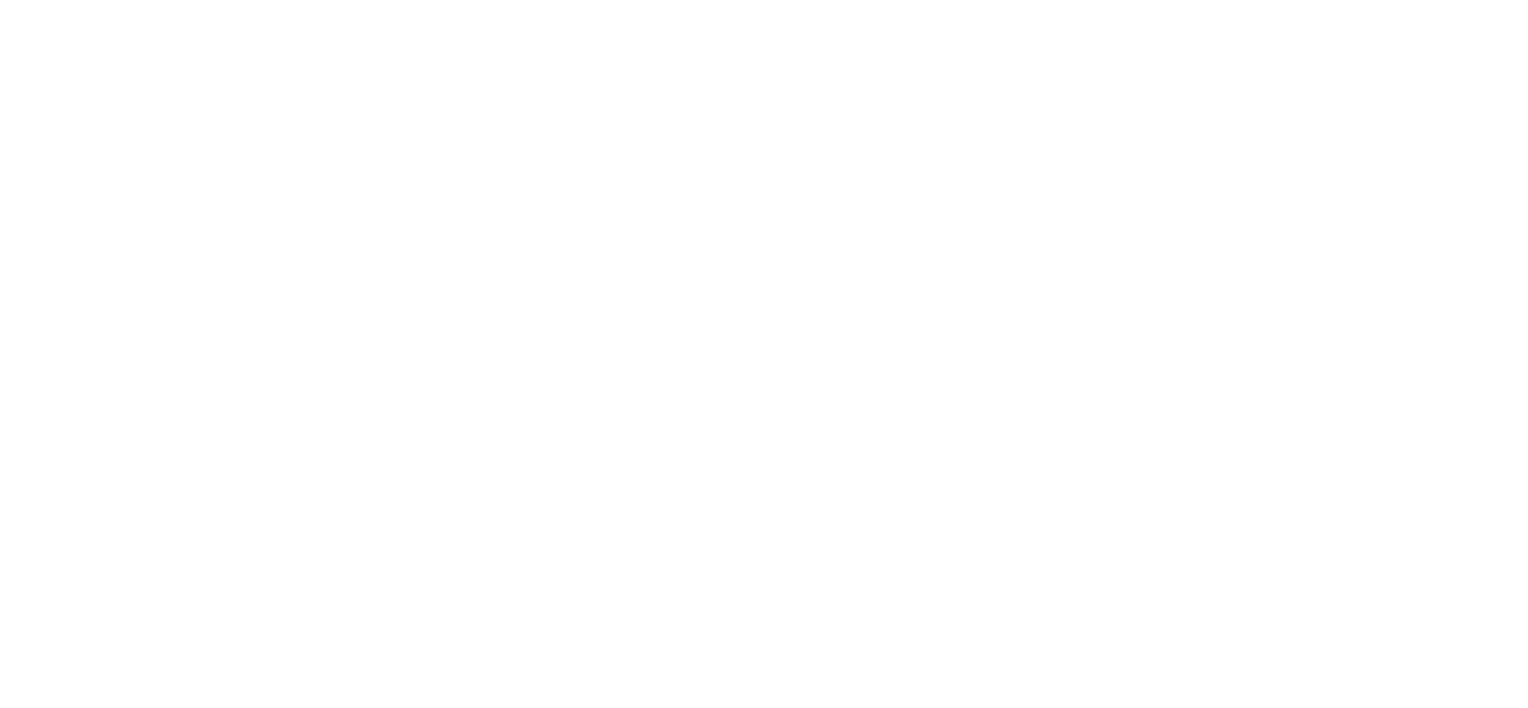 scroll, scrollTop: 0, scrollLeft: 0, axis: both 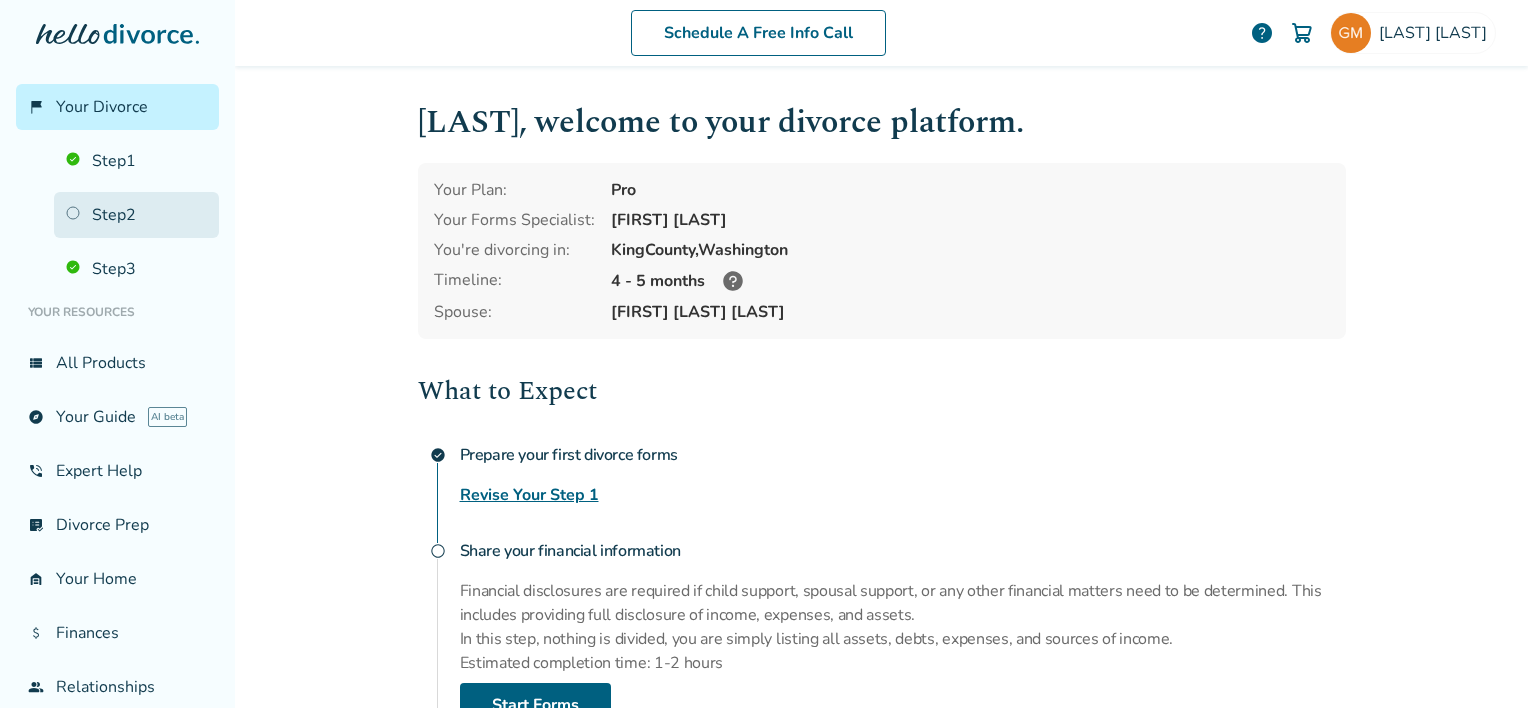click on "Step  2" at bounding box center (136, 215) 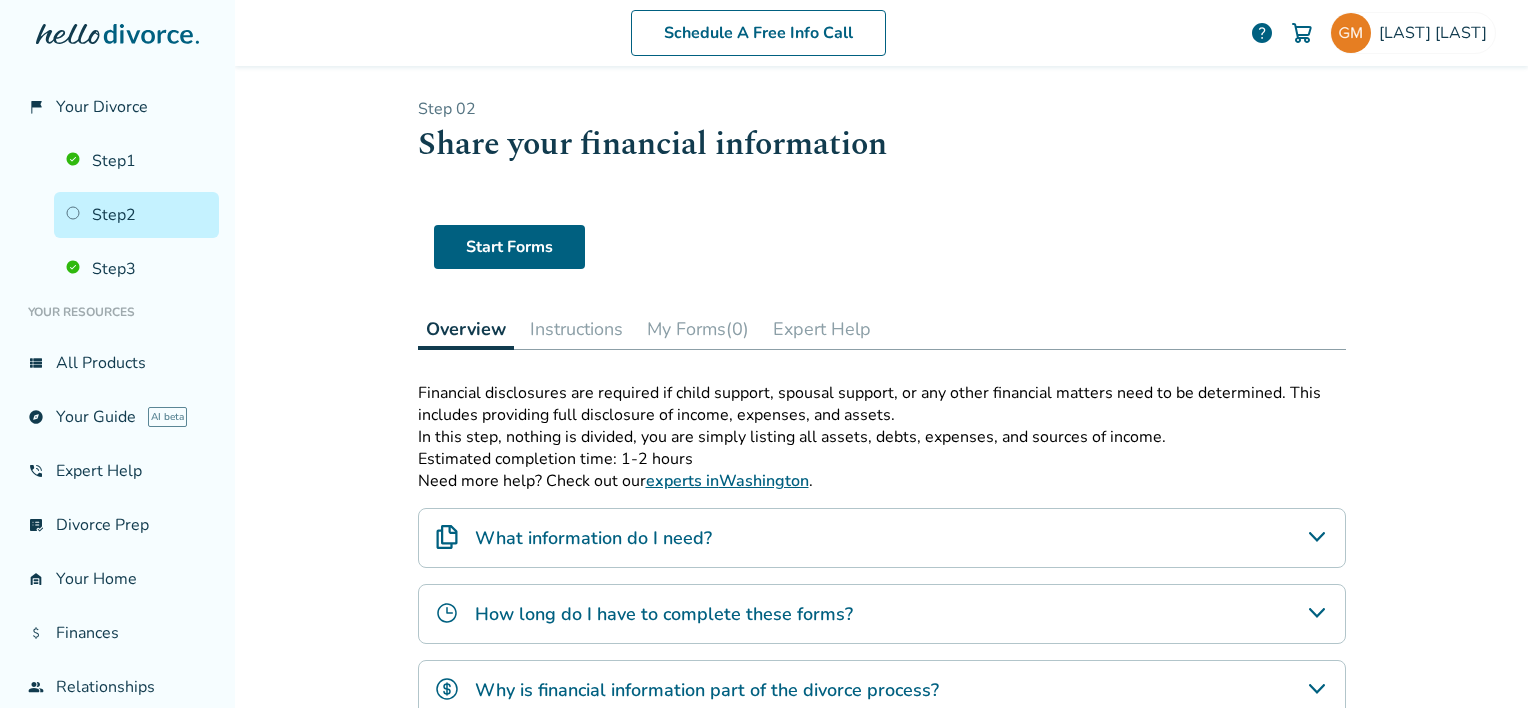 click on "Start Forms" at bounding box center (882, 239) 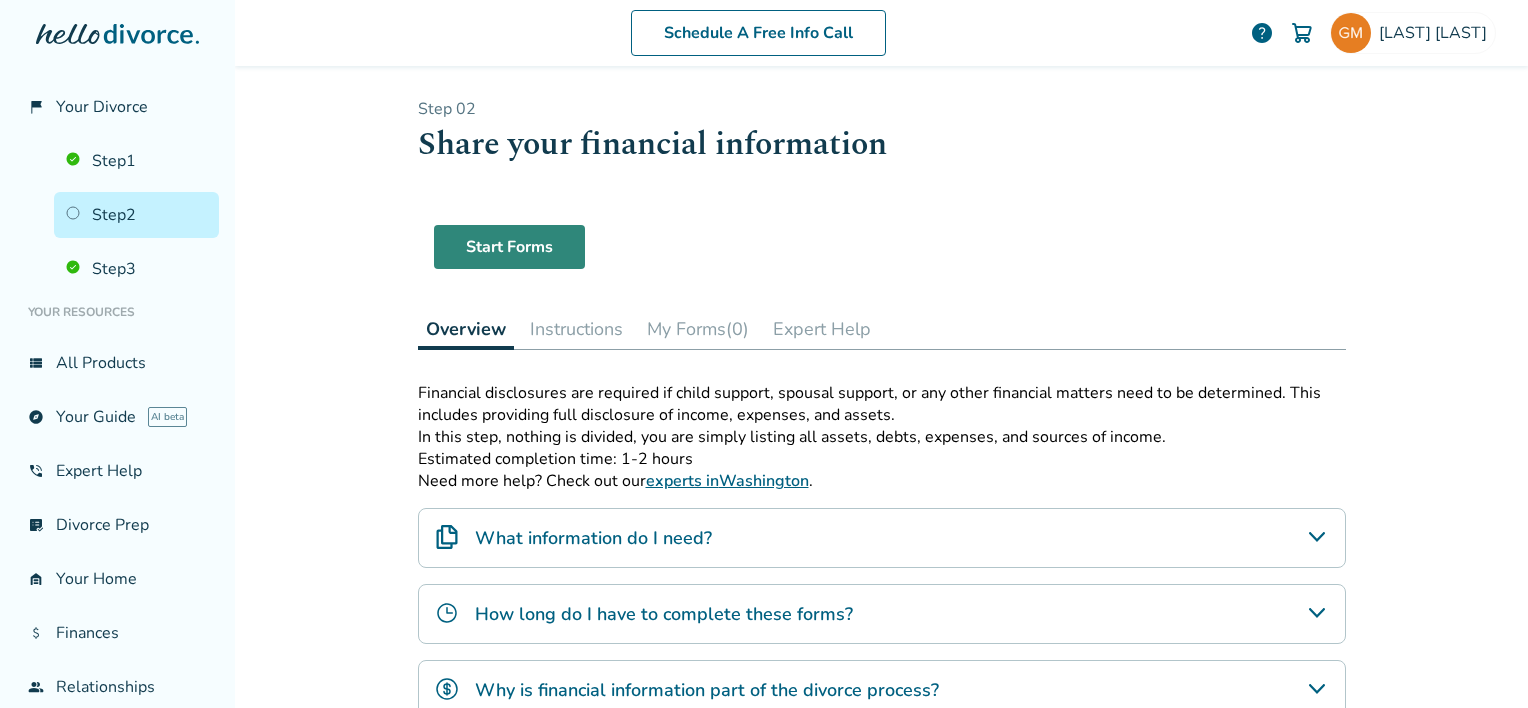 click on "Start Forms" at bounding box center (509, 247) 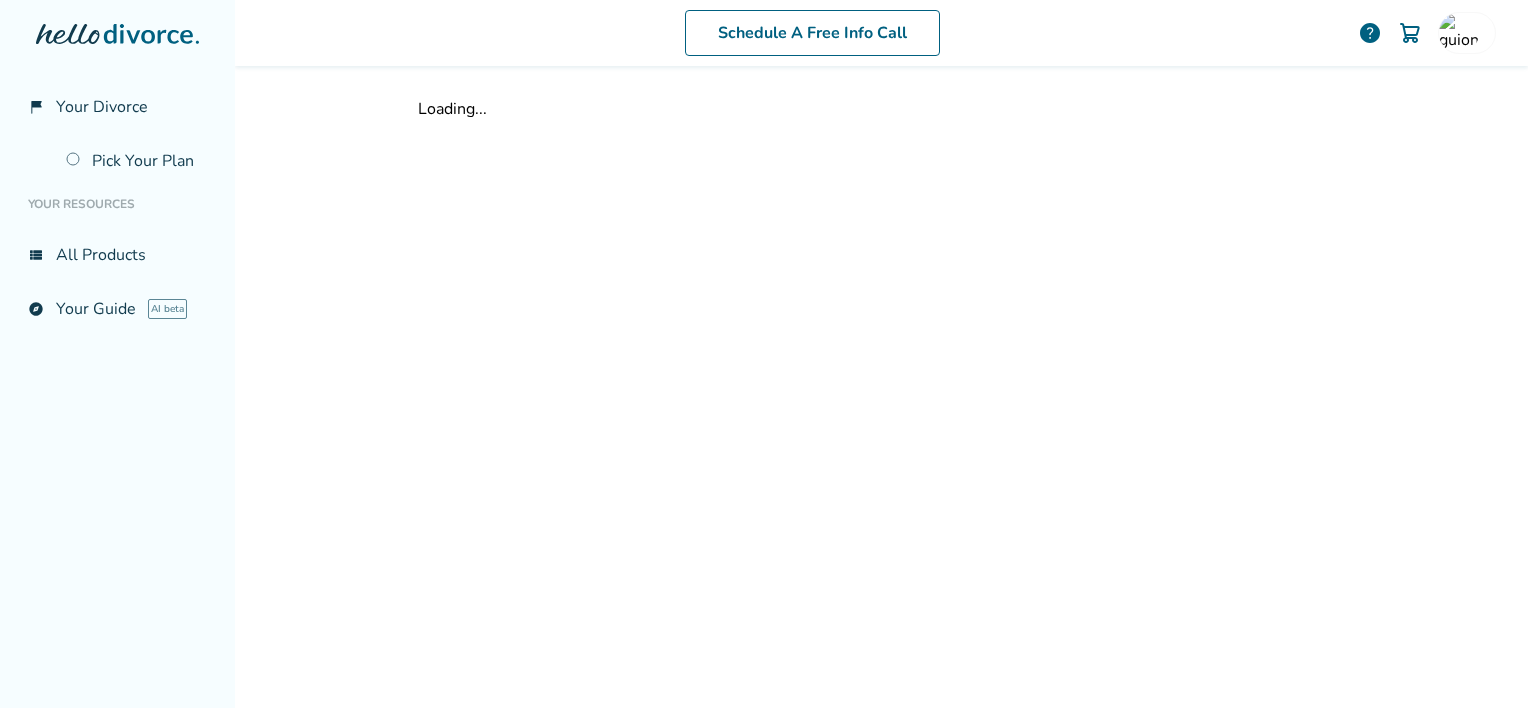 scroll, scrollTop: 0, scrollLeft: 0, axis: both 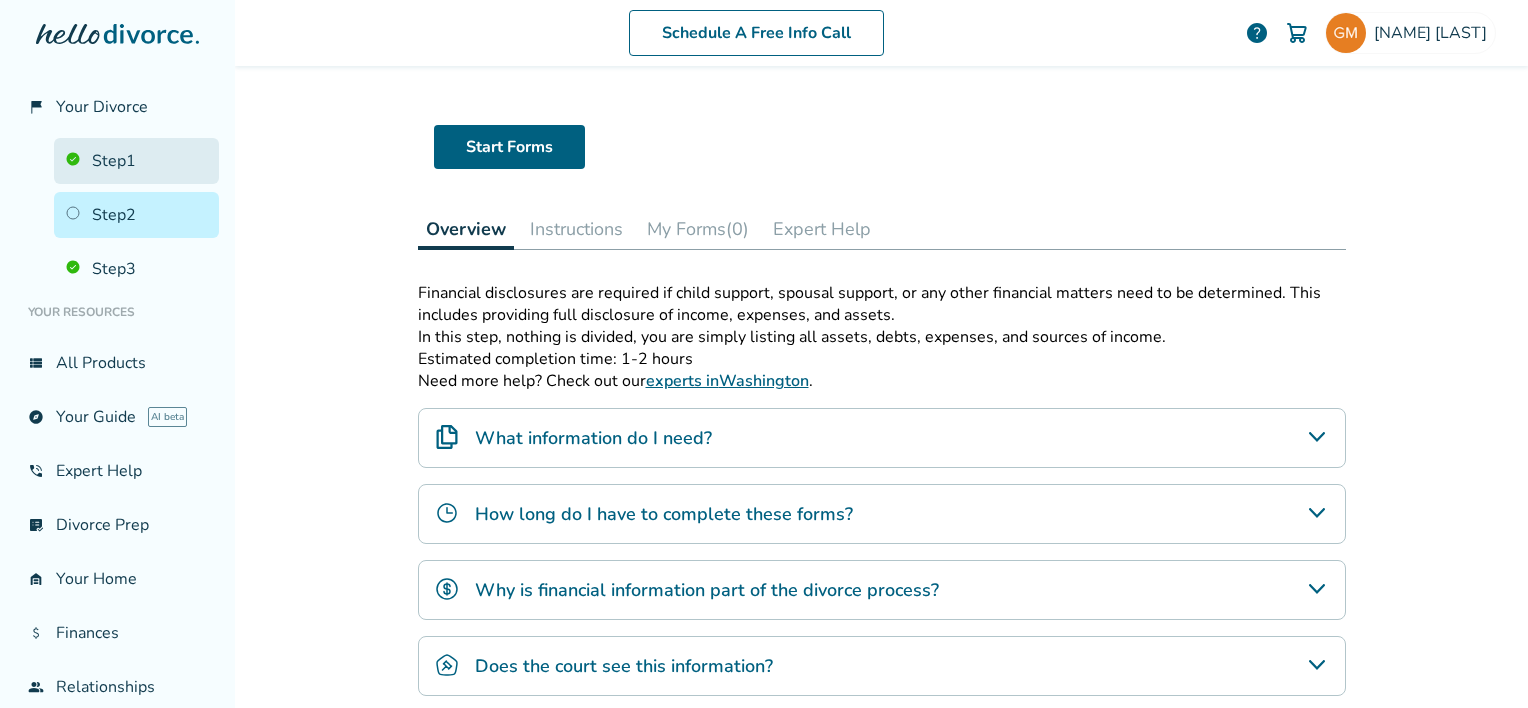 click on "Step  1" at bounding box center [136, 161] 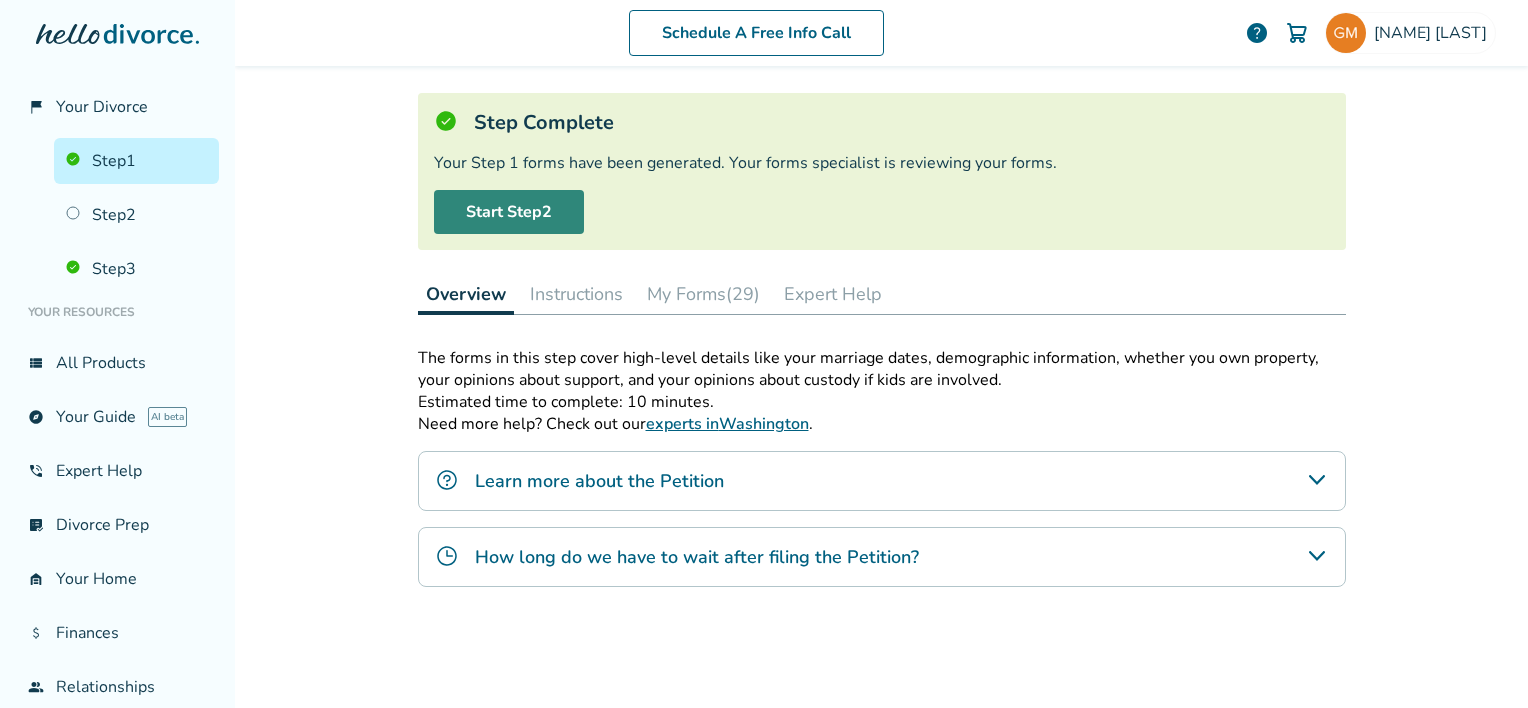 scroll, scrollTop: 98, scrollLeft: 0, axis: vertical 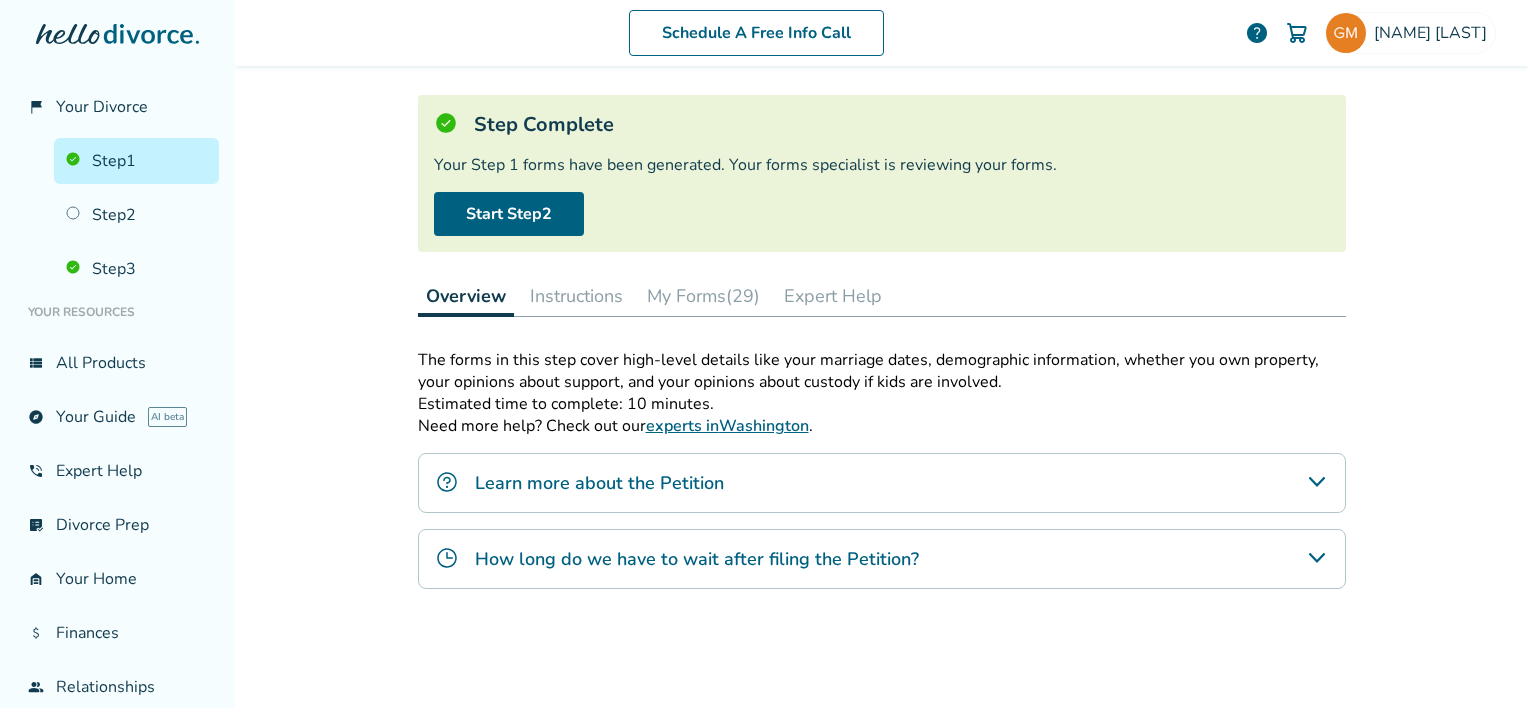 click on "My Forms  (29)" at bounding box center (703, 296) 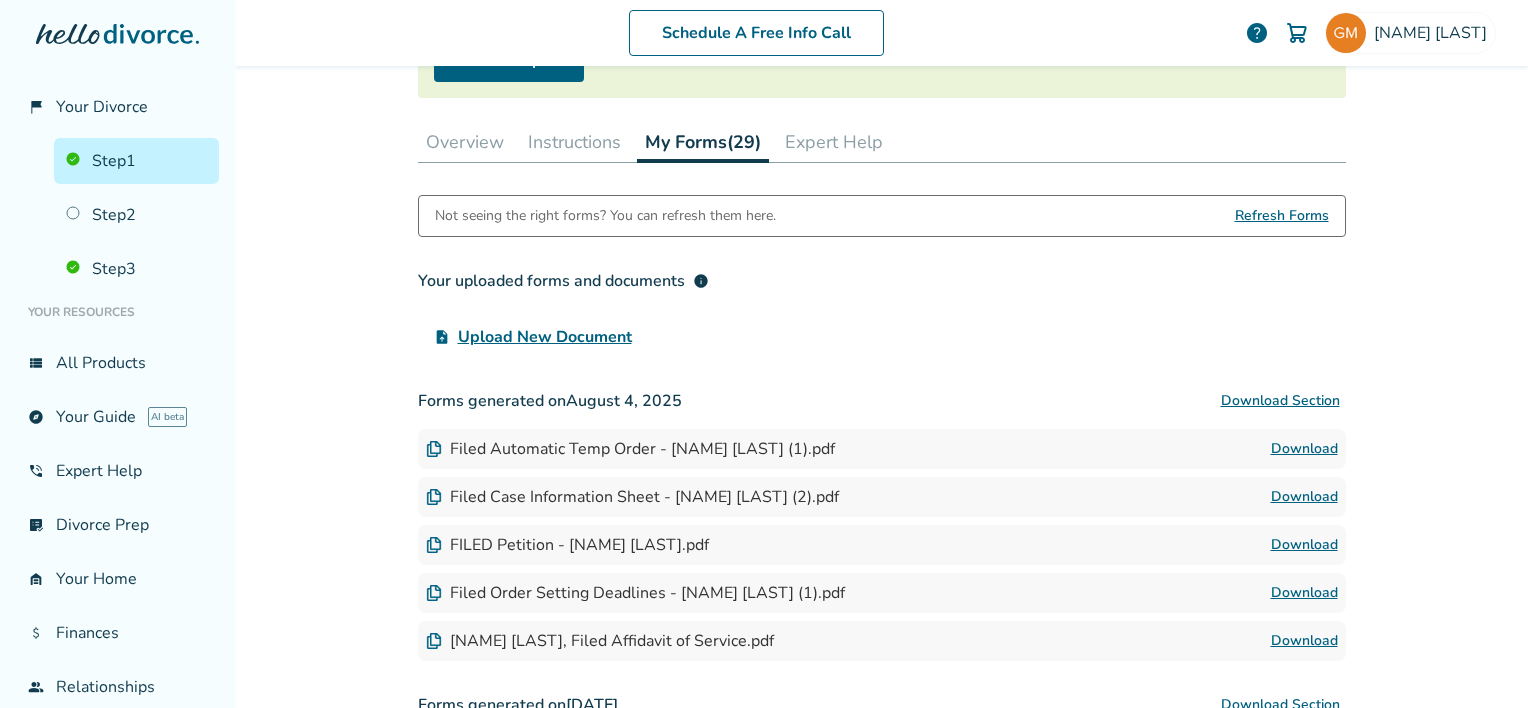 scroll, scrollTop: 384, scrollLeft: 0, axis: vertical 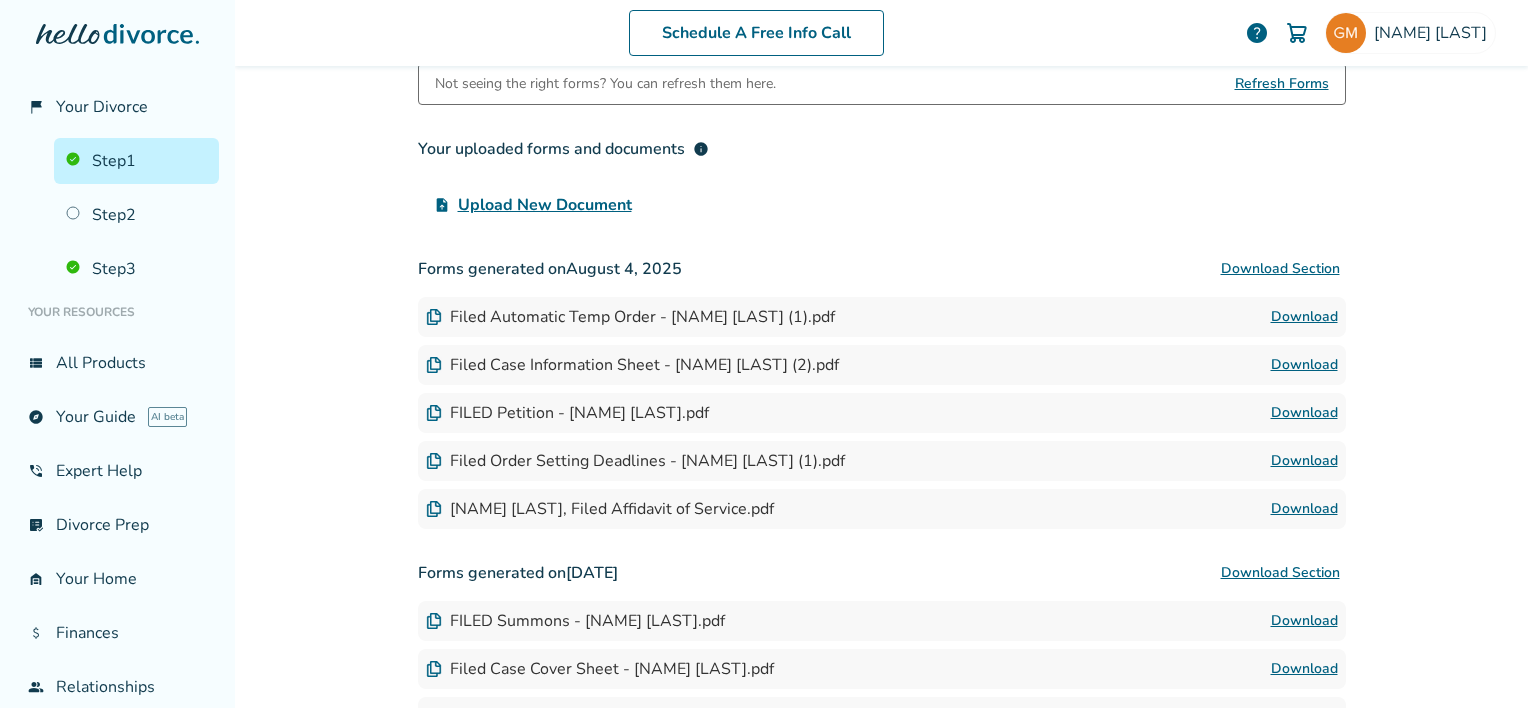 click on "Download" at bounding box center (1304, 365) 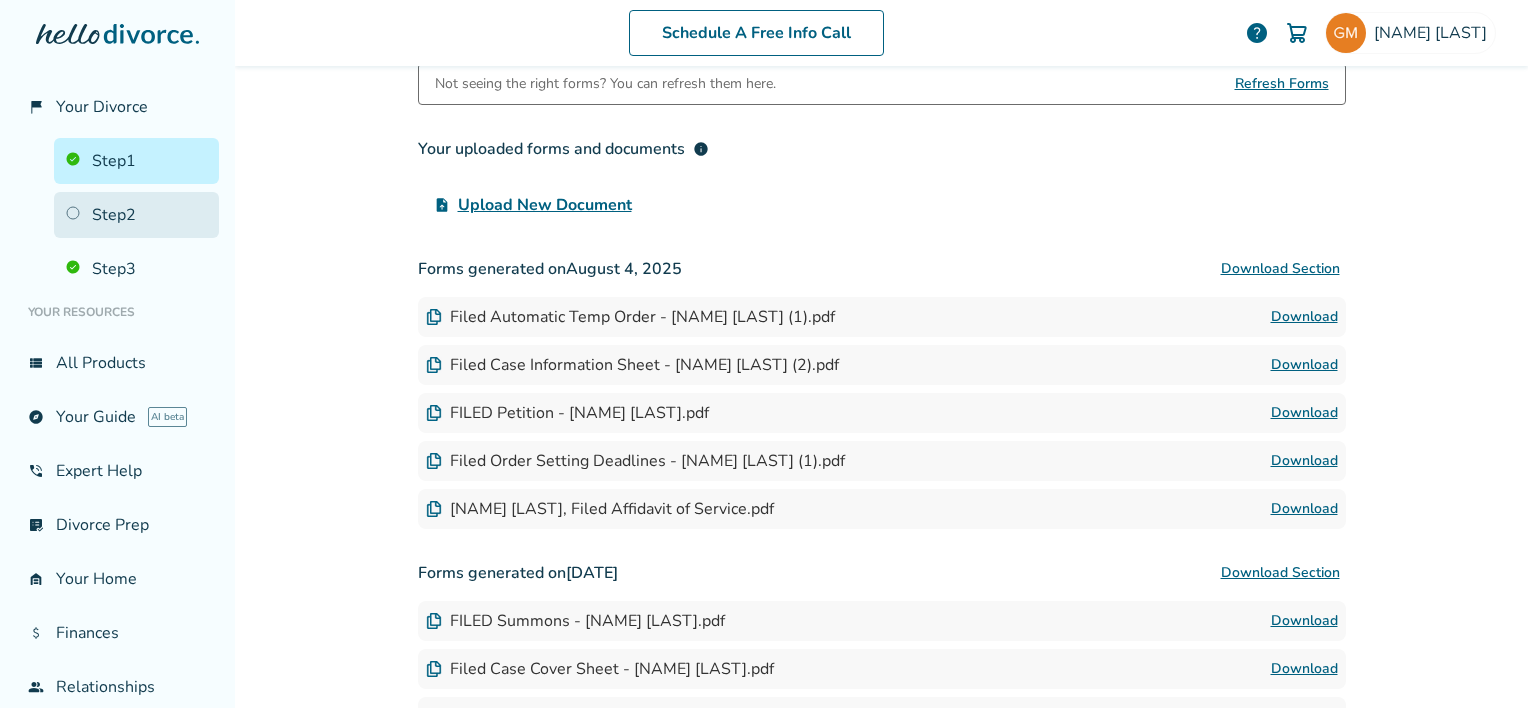 click on "Step  2" at bounding box center (136, 215) 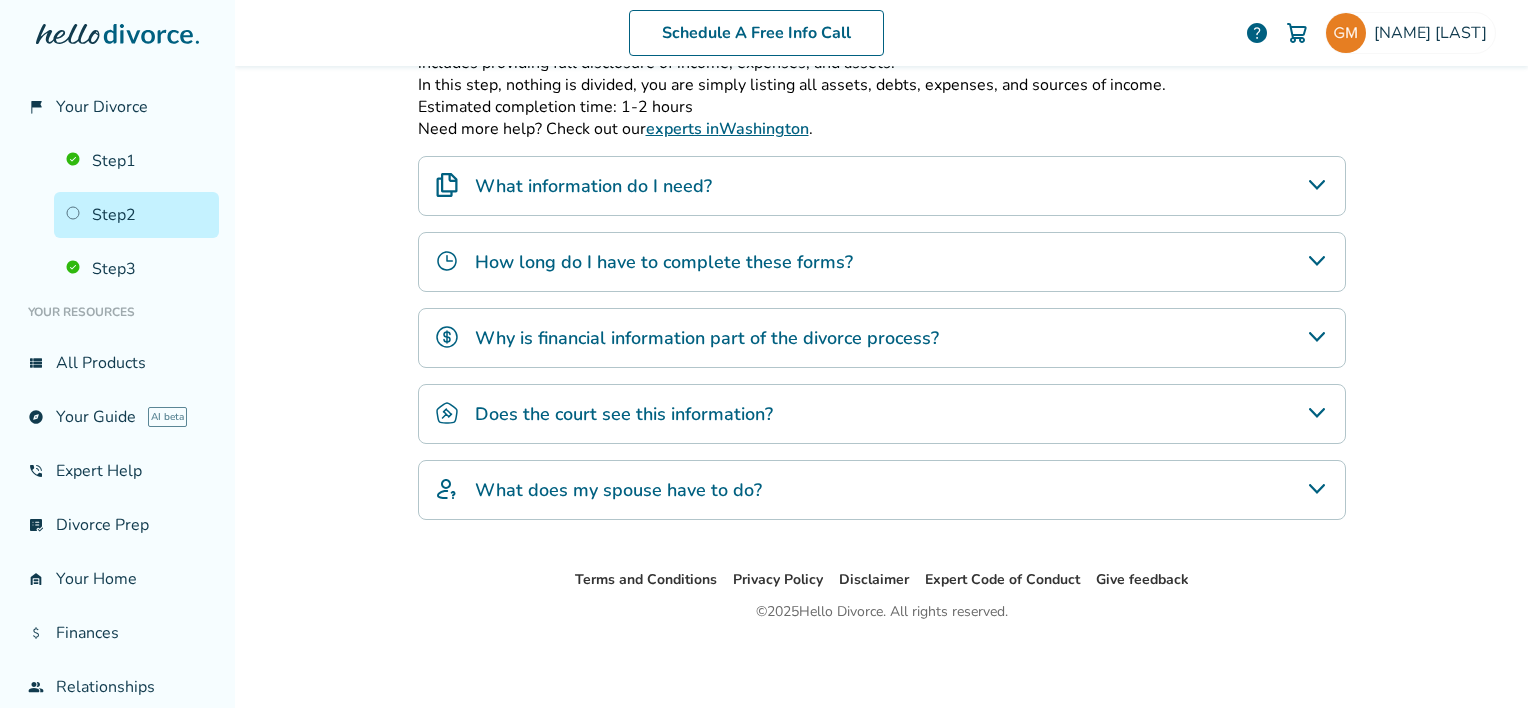 scroll, scrollTop: 98, scrollLeft: 0, axis: vertical 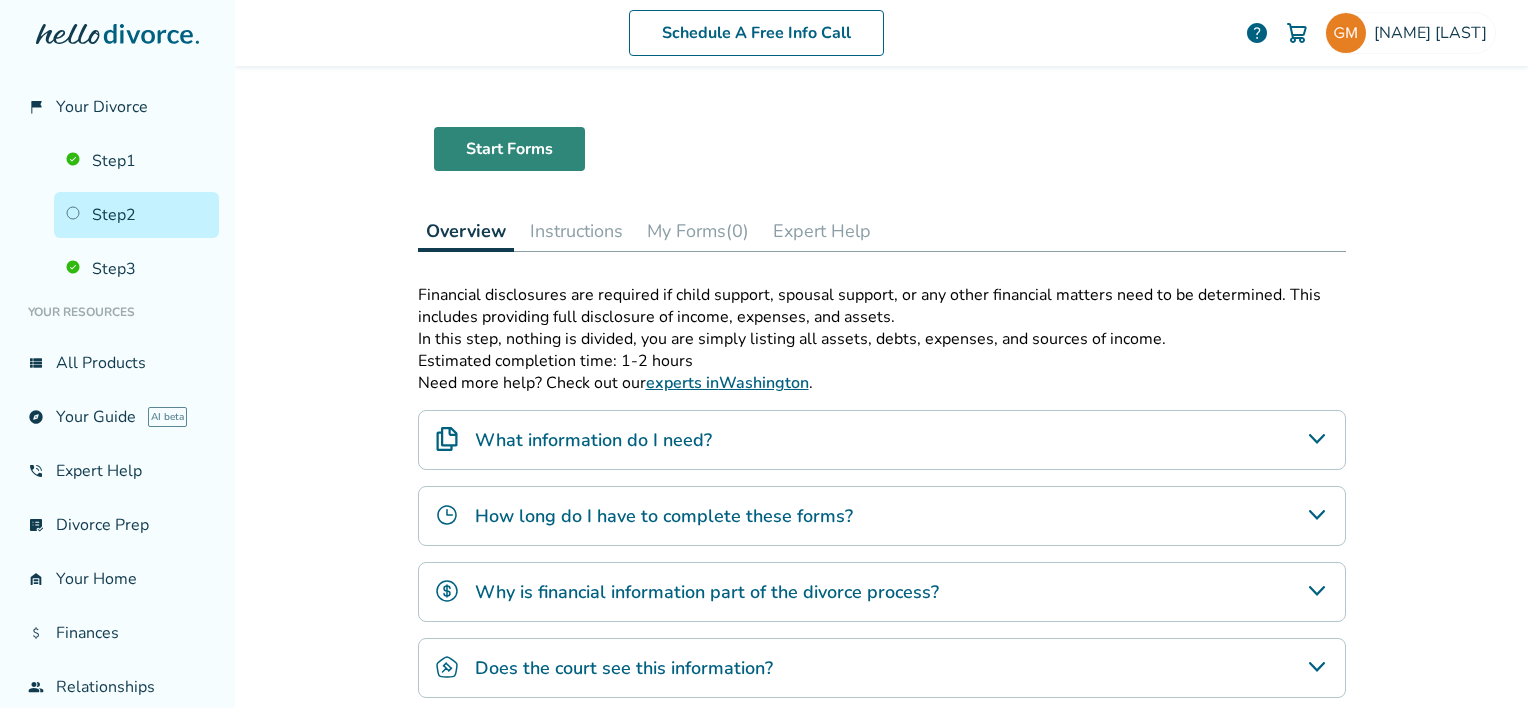 click on "Start Forms" at bounding box center (509, 149) 